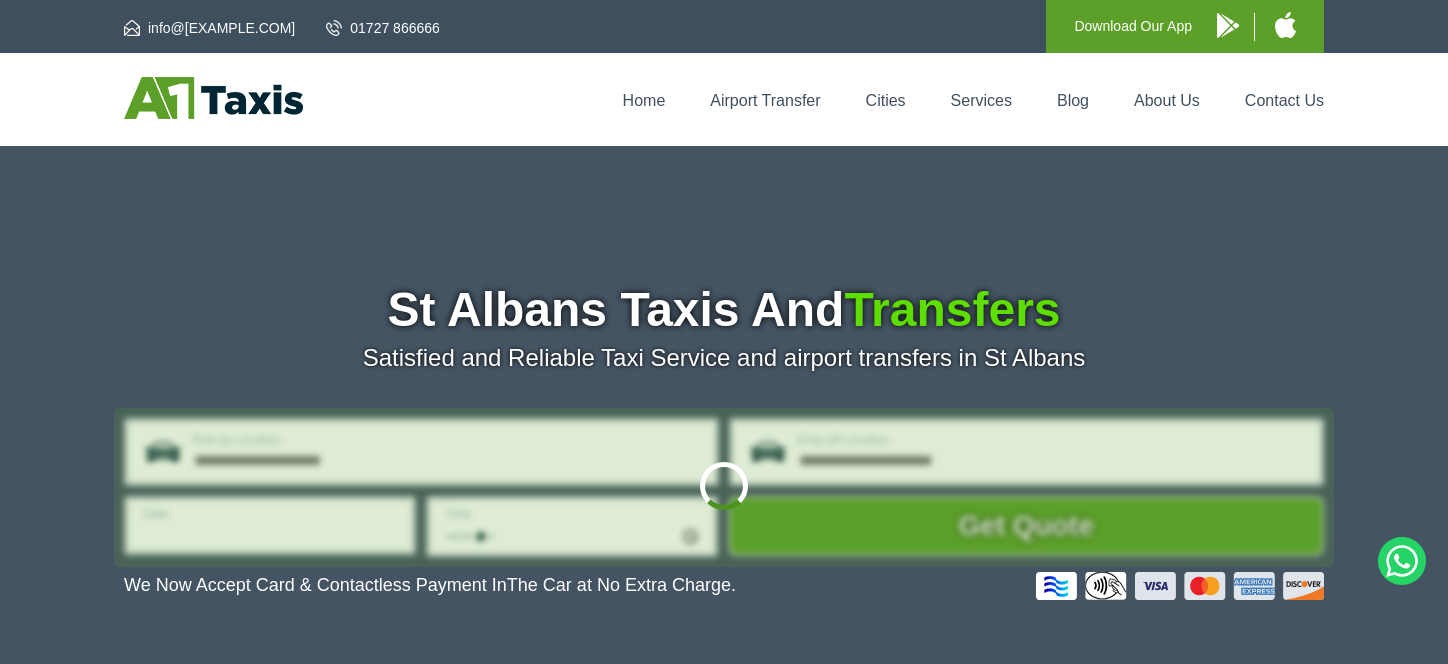 scroll, scrollTop: 0, scrollLeft: 0, axis: both 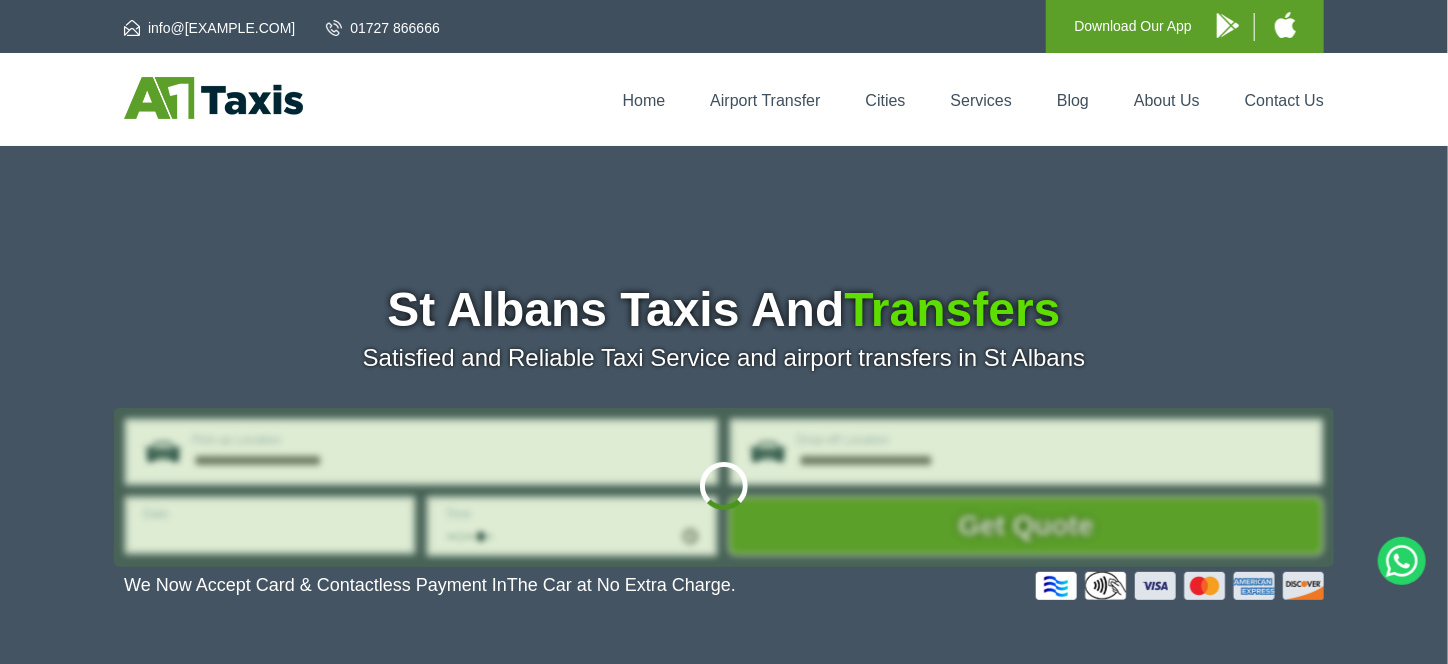 type on "**********" 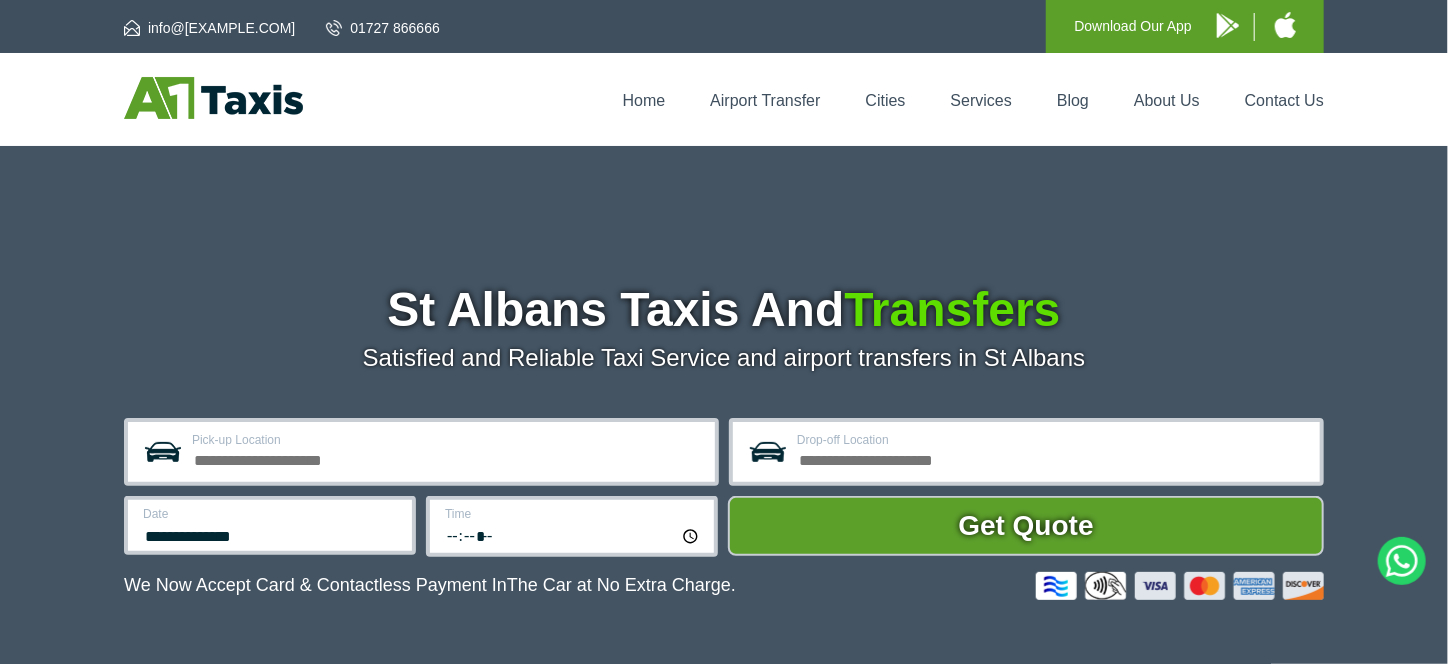click on "Pick-up Location" at bounding box center (447, 458) 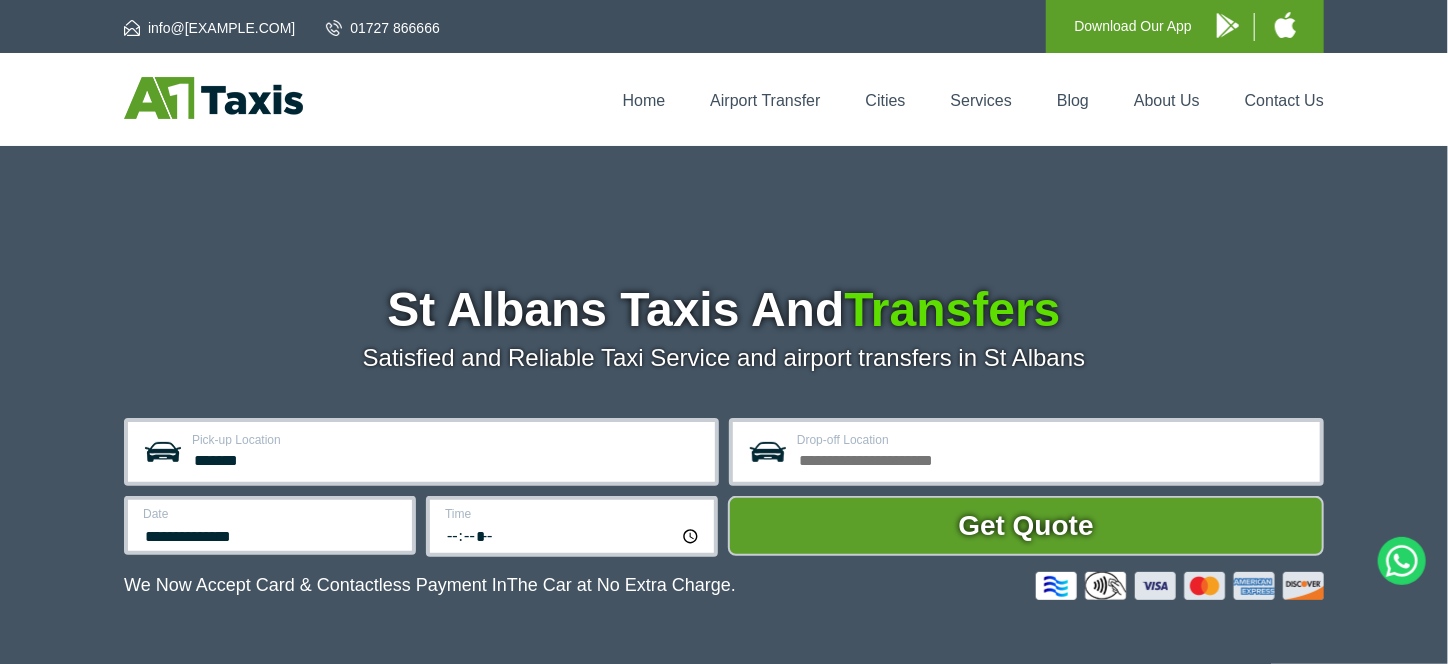 type 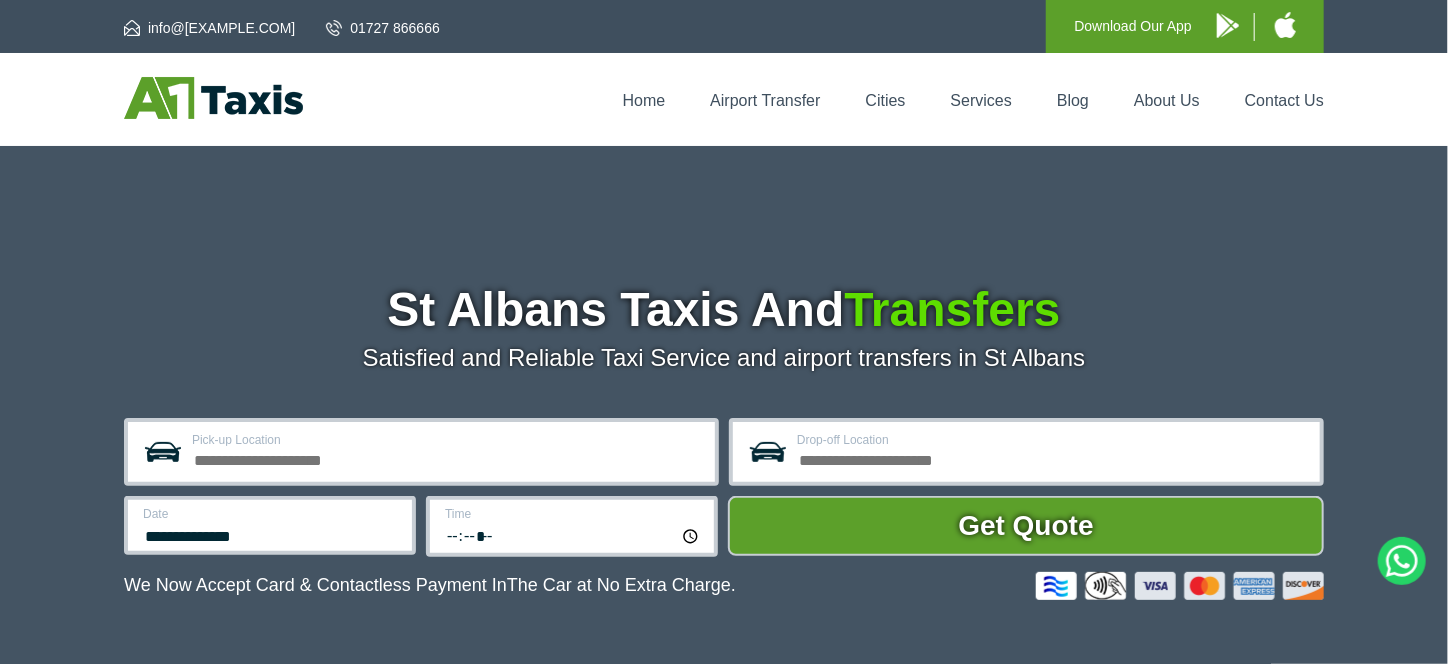 drag, startPoint x: 822, startPoint y: 461, endPoint x: 838, endPoint y: 463, distance: 16.124516 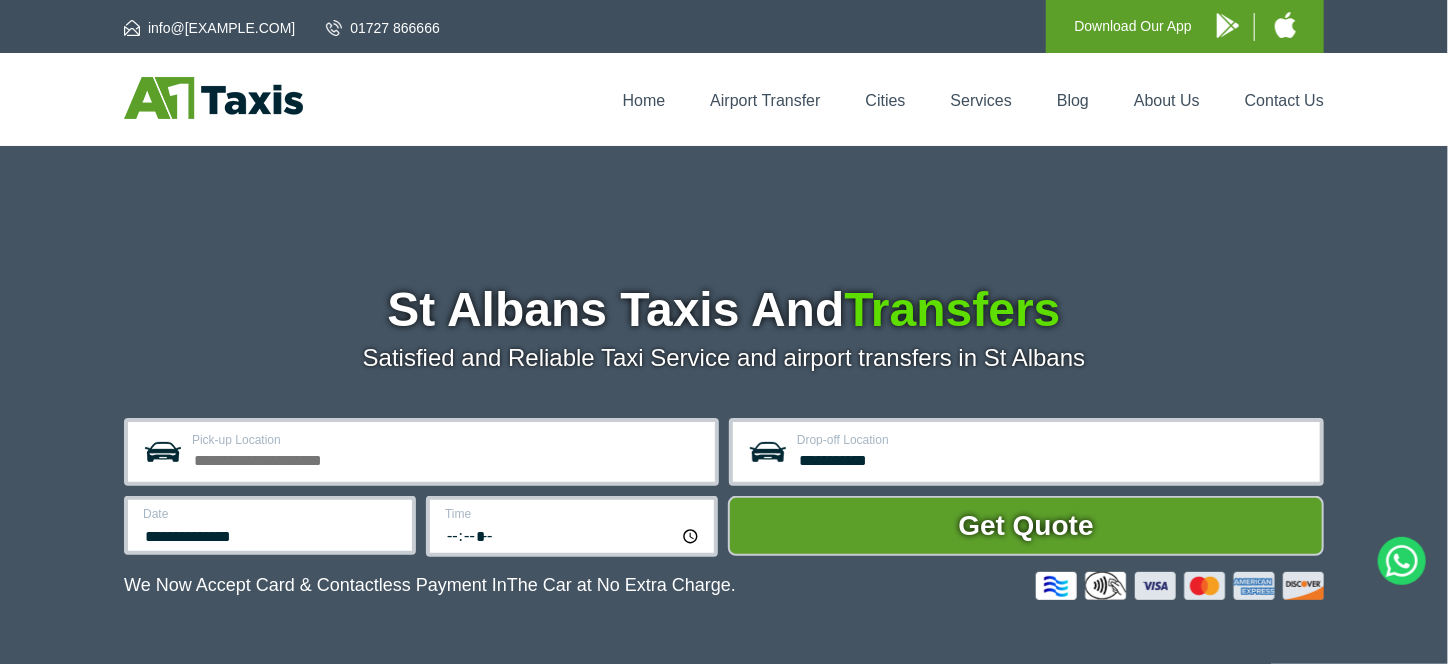 click on "**********" at bounding box center (1052, 458) 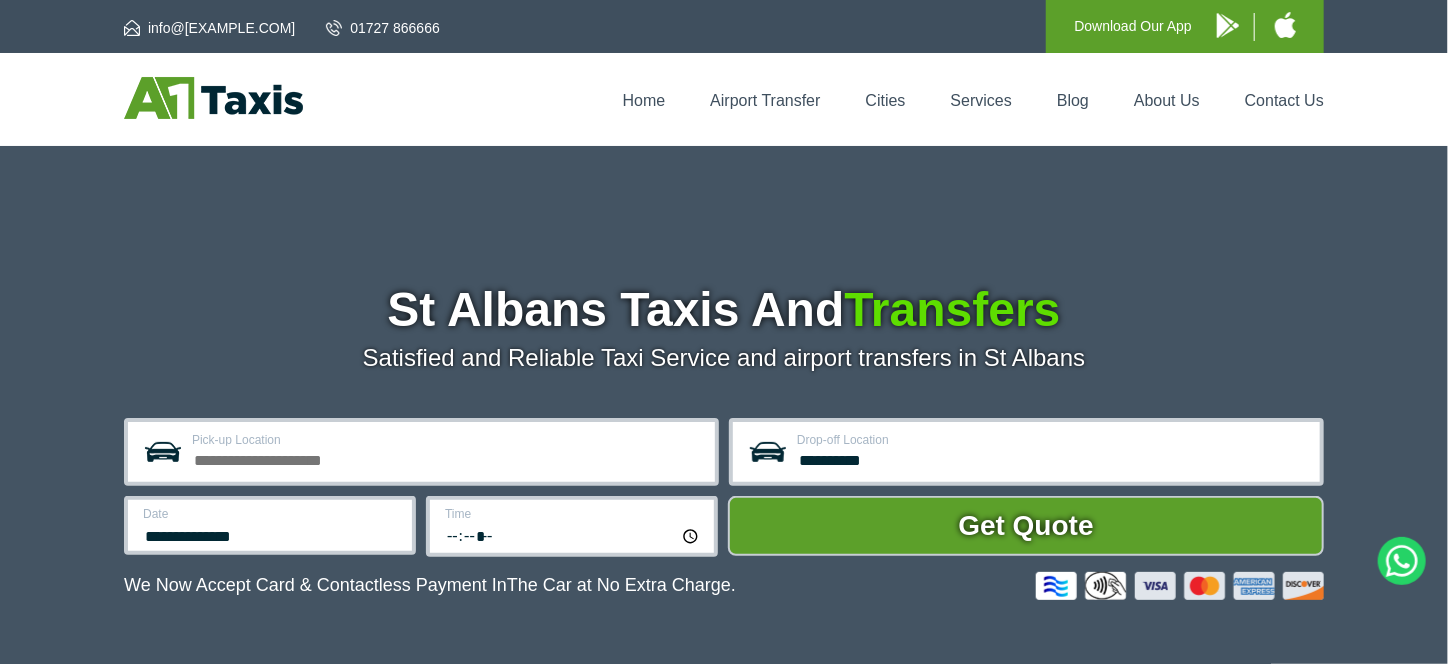type on "**********" 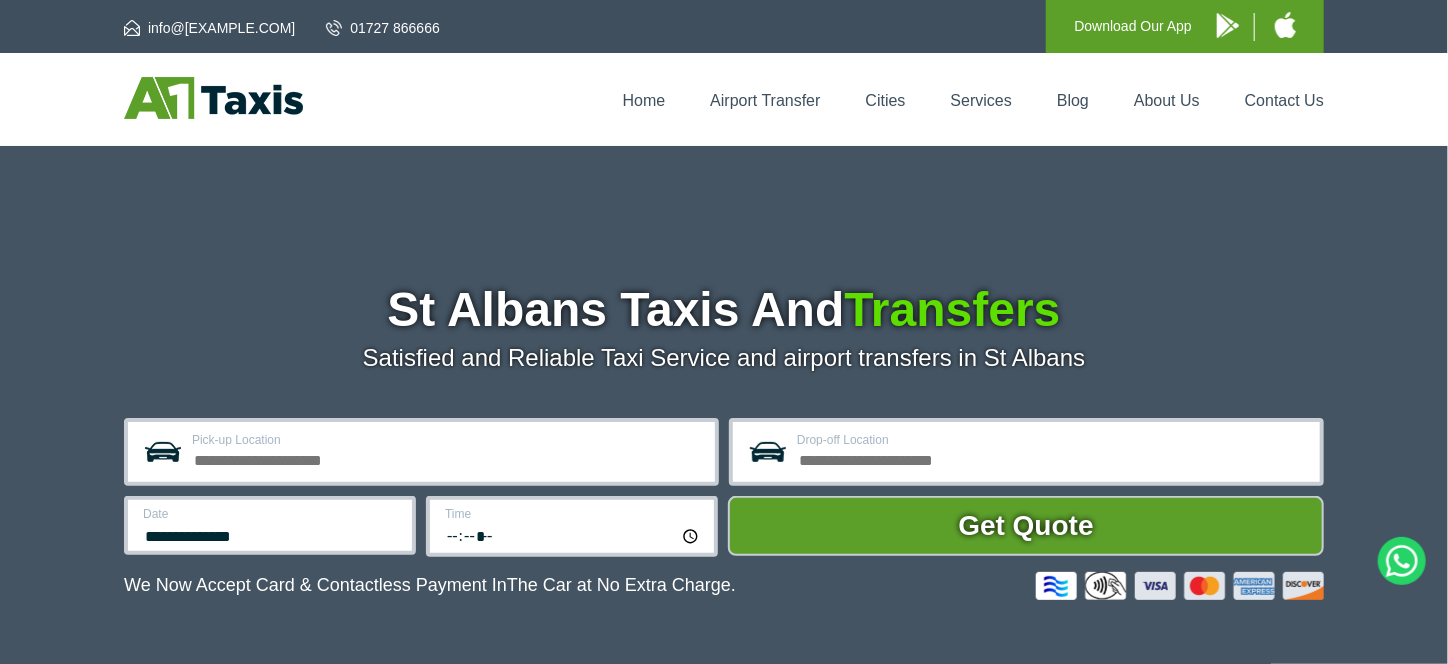 scroll, scrollTop: 167, scrollLeft: 0, axis: vertical 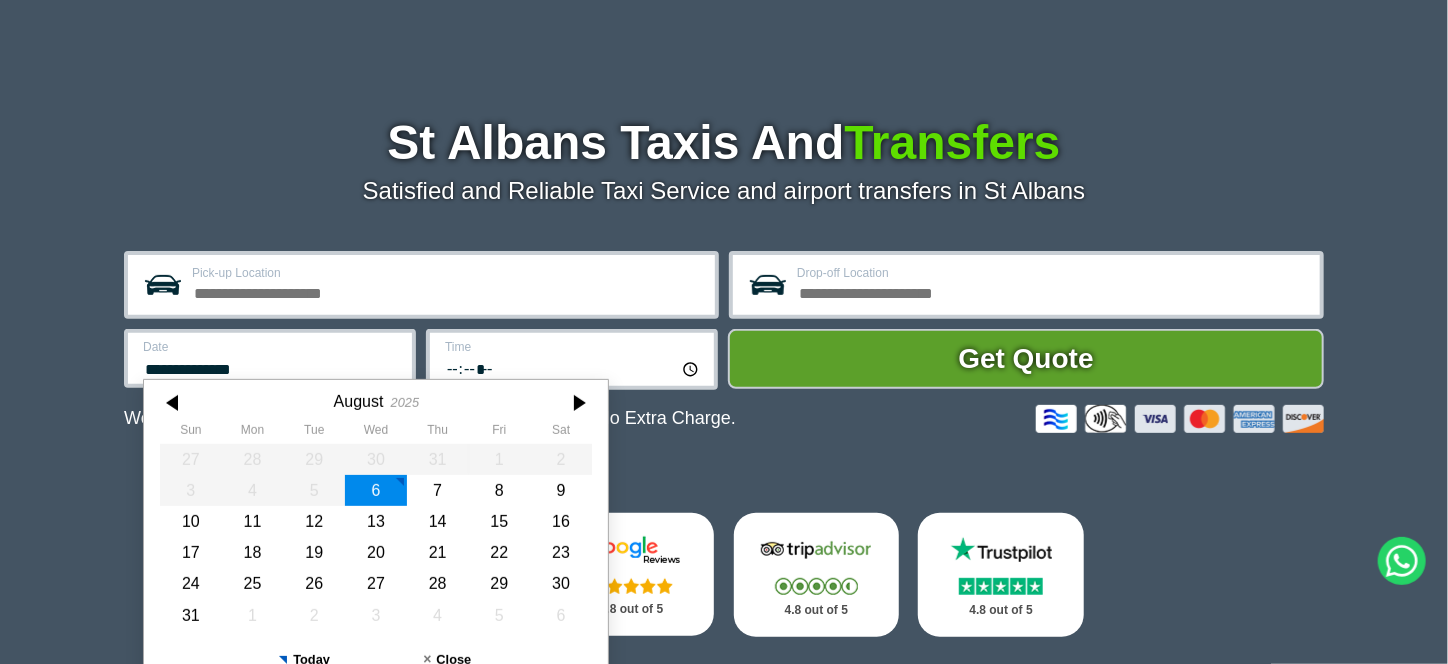 click on "Date
[DATE]" at bounding box center (270, 358) 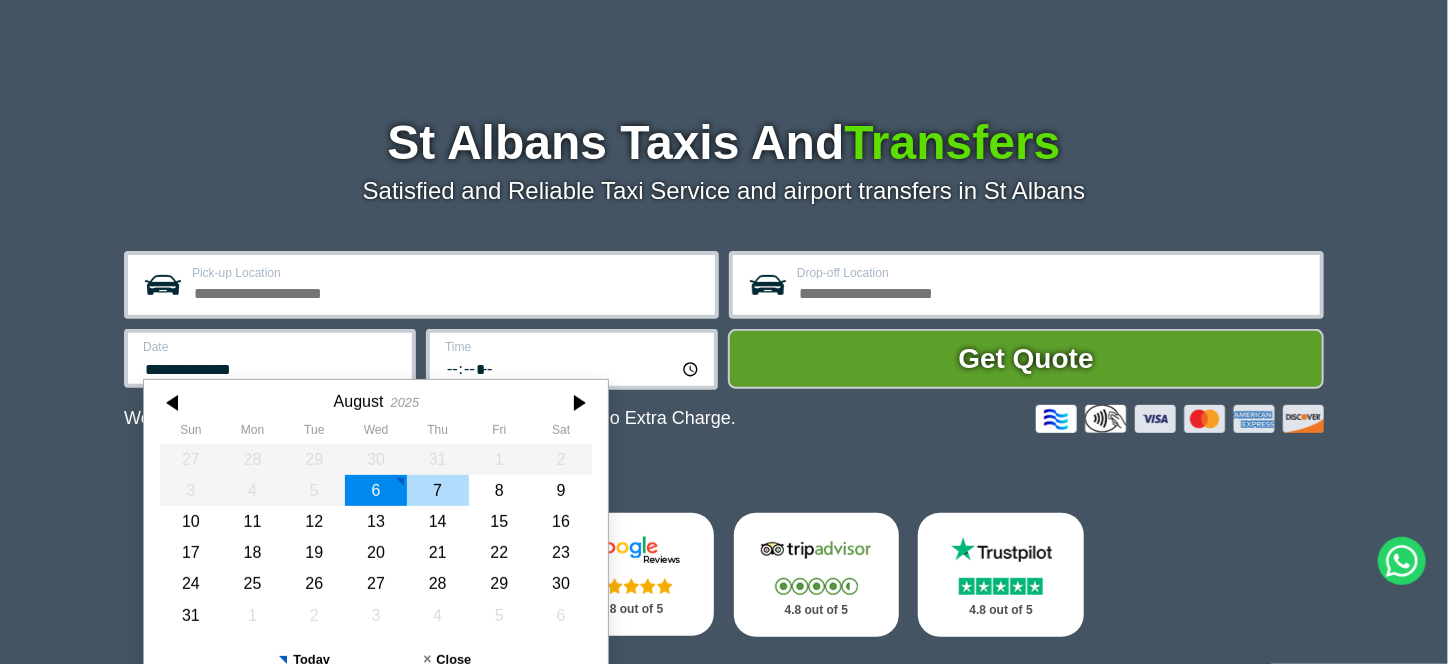 click on "7" at bounding box center [438, 490] 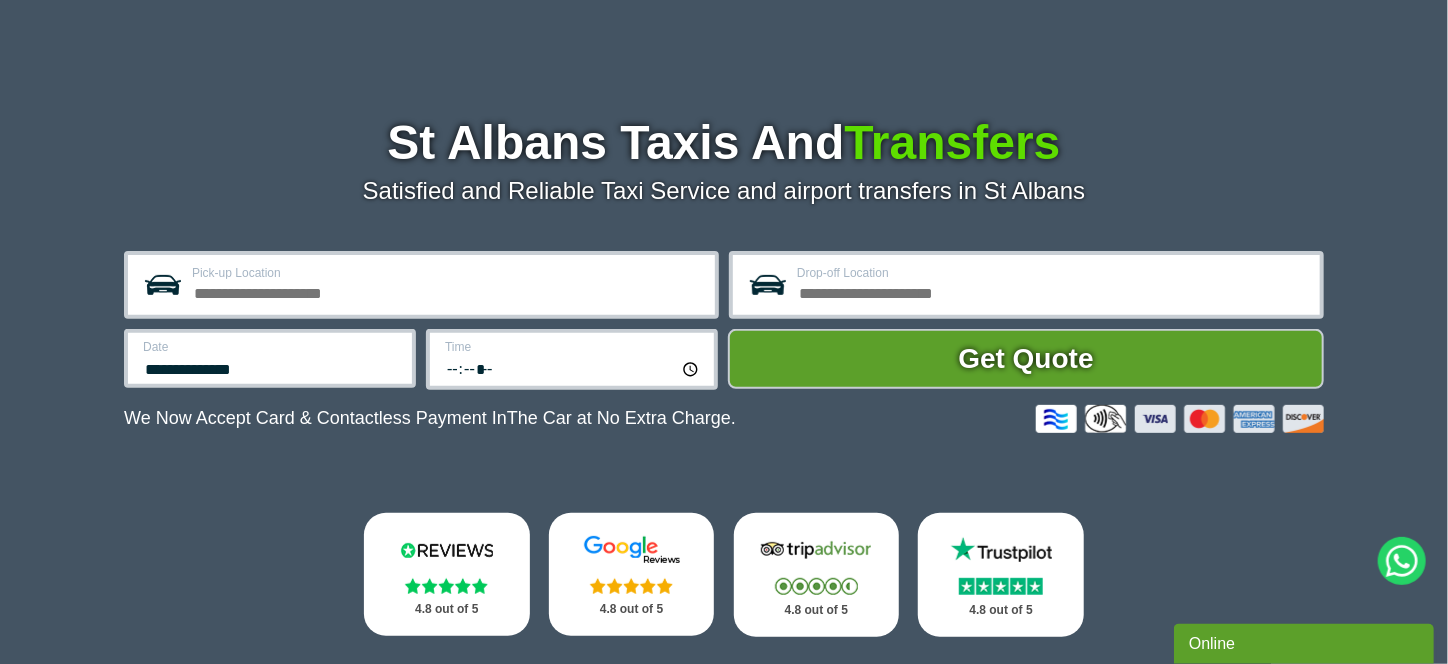 scroll, scrollTop: 0, scrollLeft: 0, axis: both 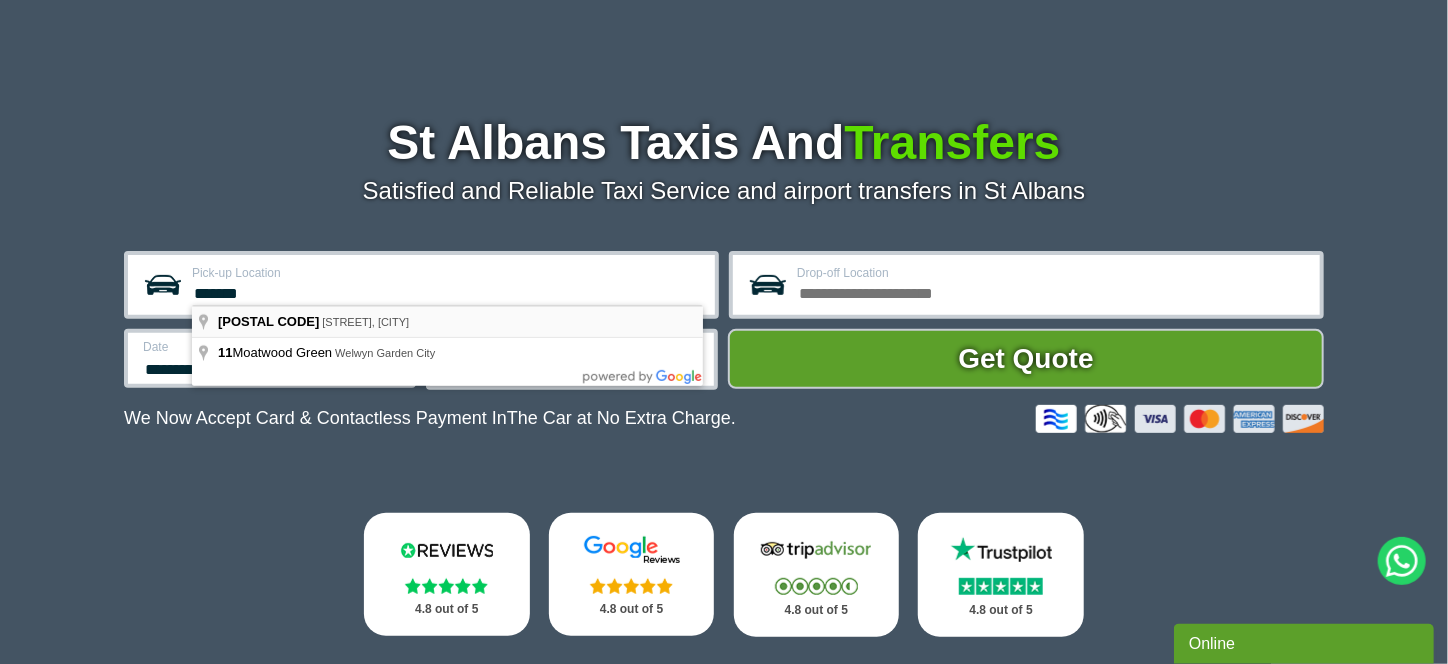type on "**********" 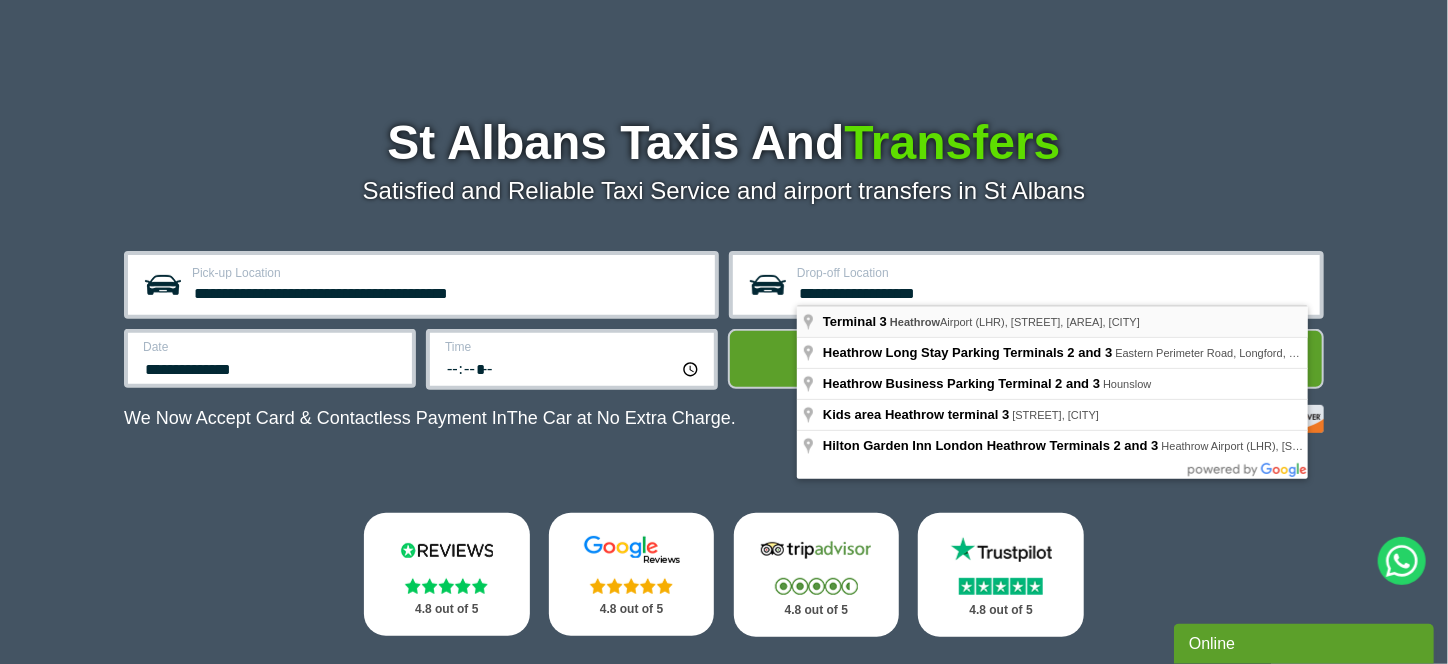 type on "**********" 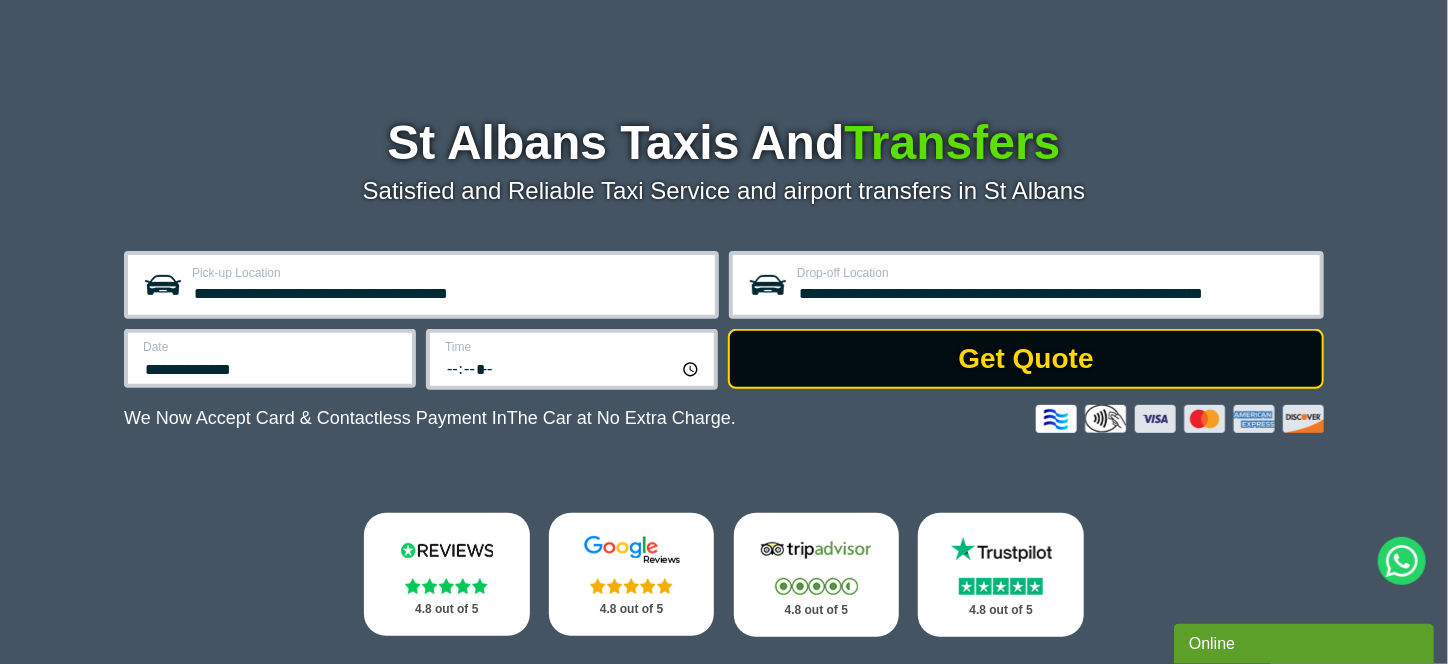 click on "Get Quote" at bounding box center [1026, 359] 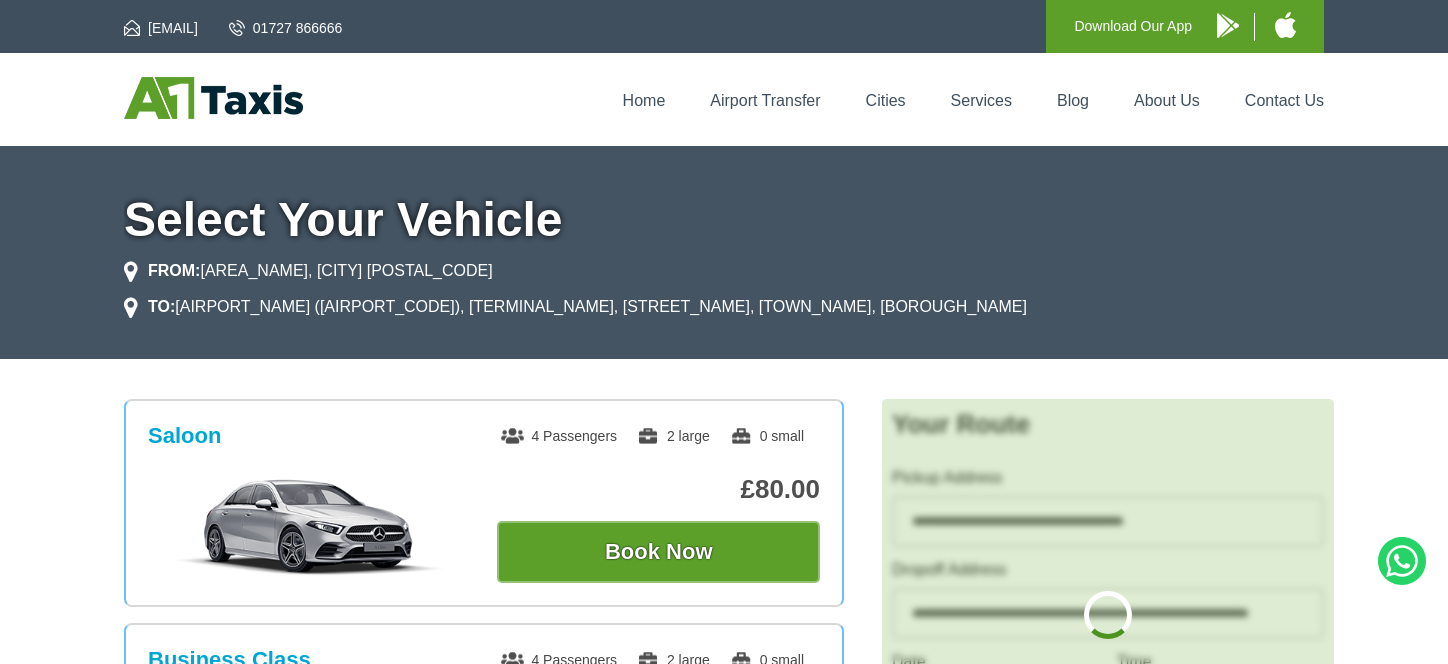 scroll, scrollTop: 0, scrollLeft: 0, axis: both 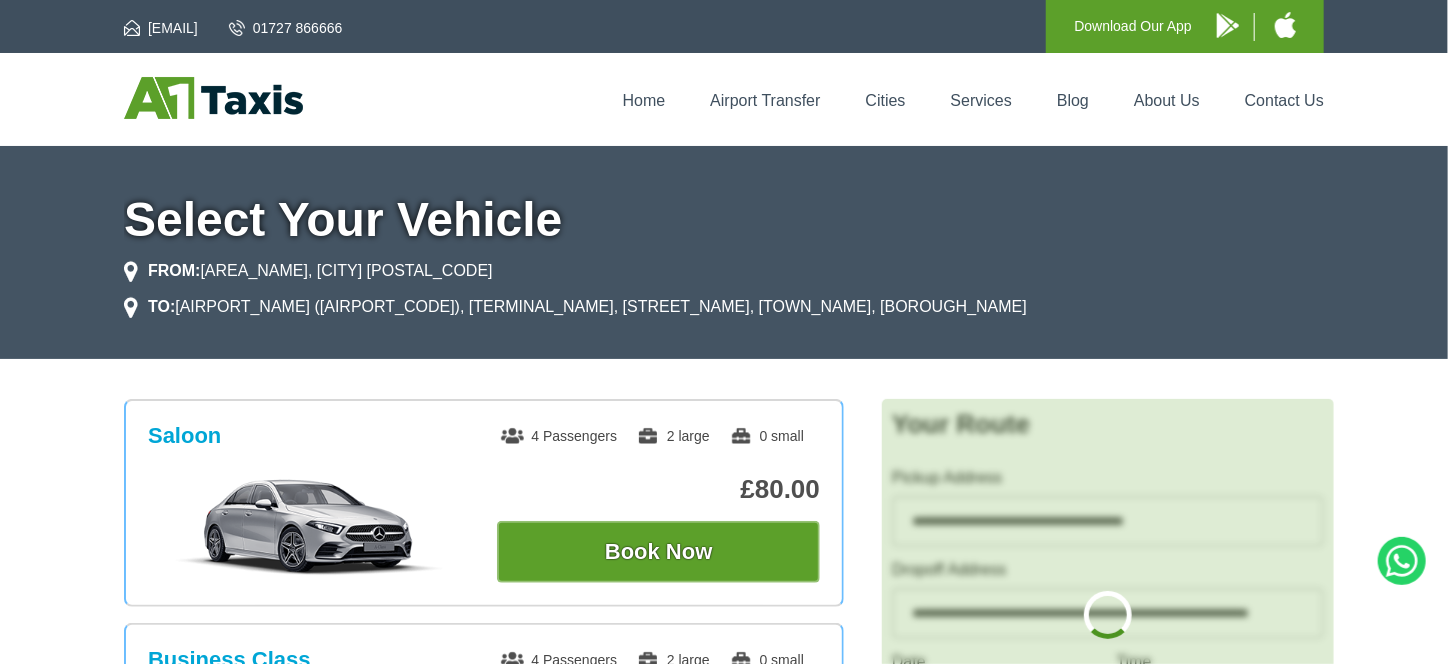 type on "**********" 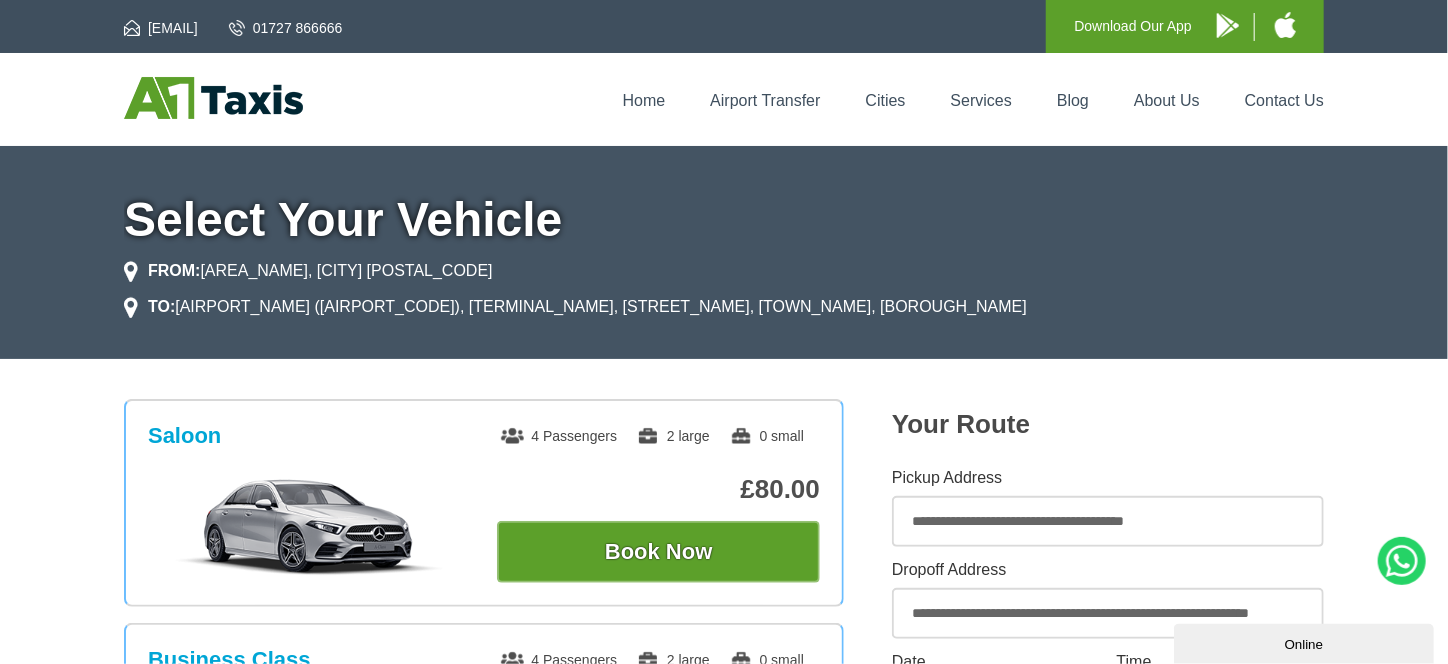 scroll, scrollTop: 0, scrollLeft: 0, axis: both 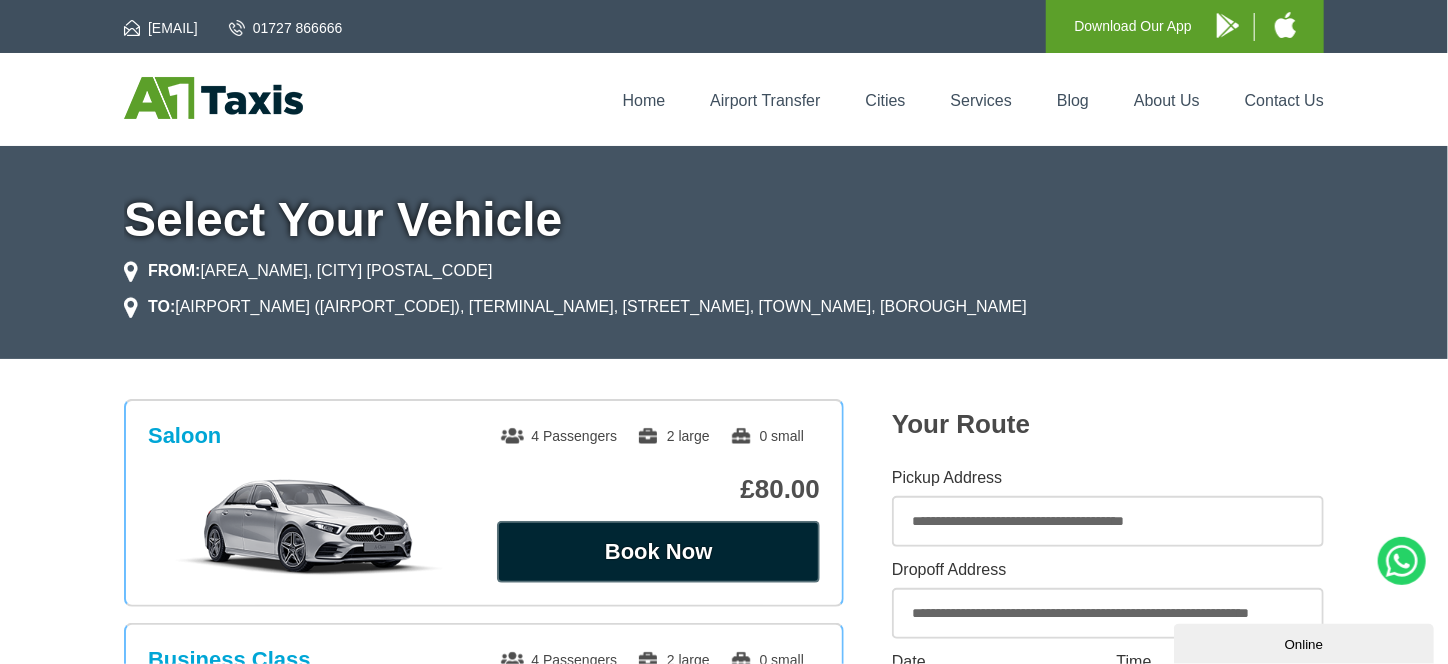 click on "Book Now" at bounding box center (658, 552) 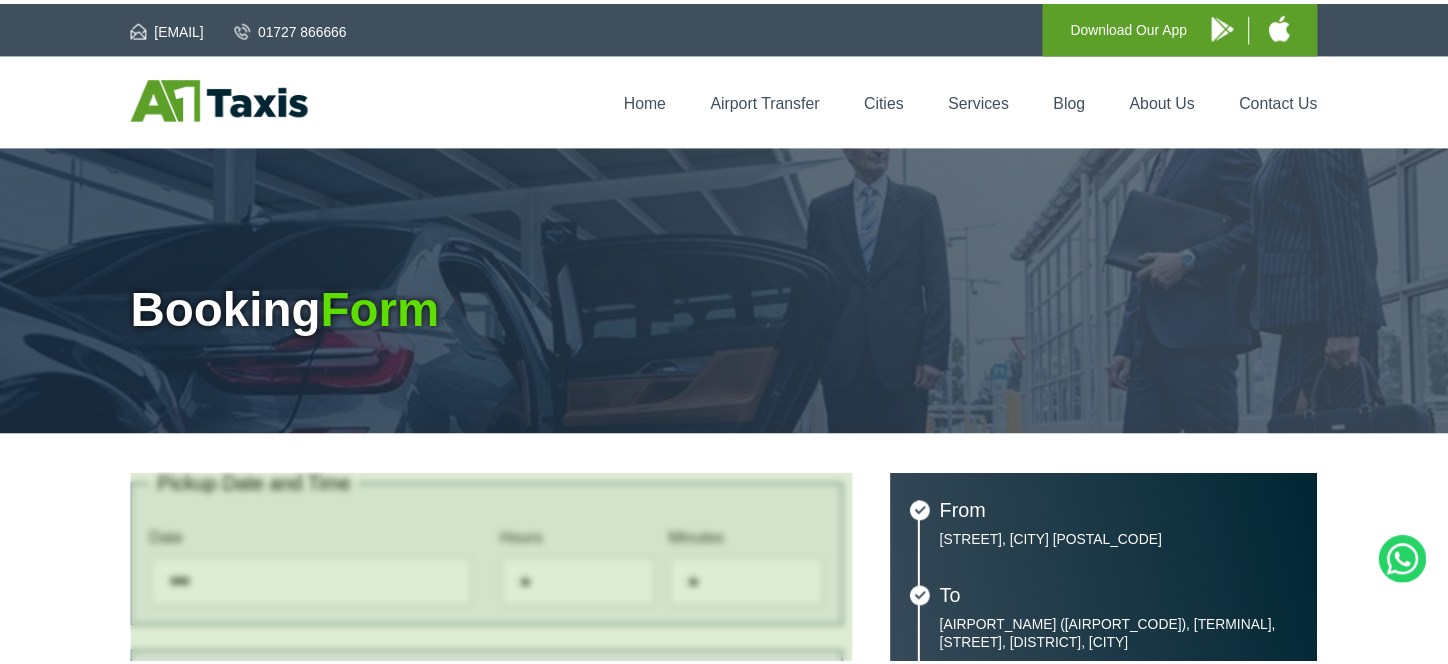 scroll, scrollTop: 0, scrollLeft: 0, axis: both 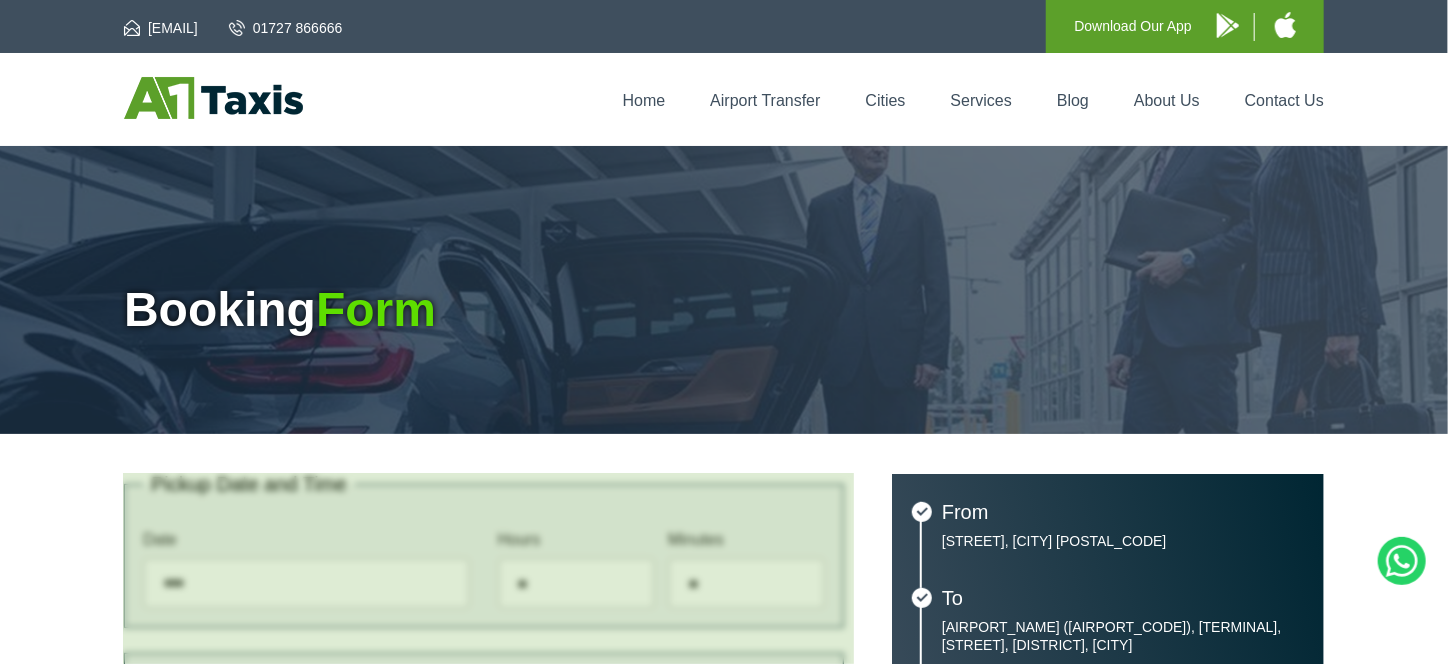 type on "**********" 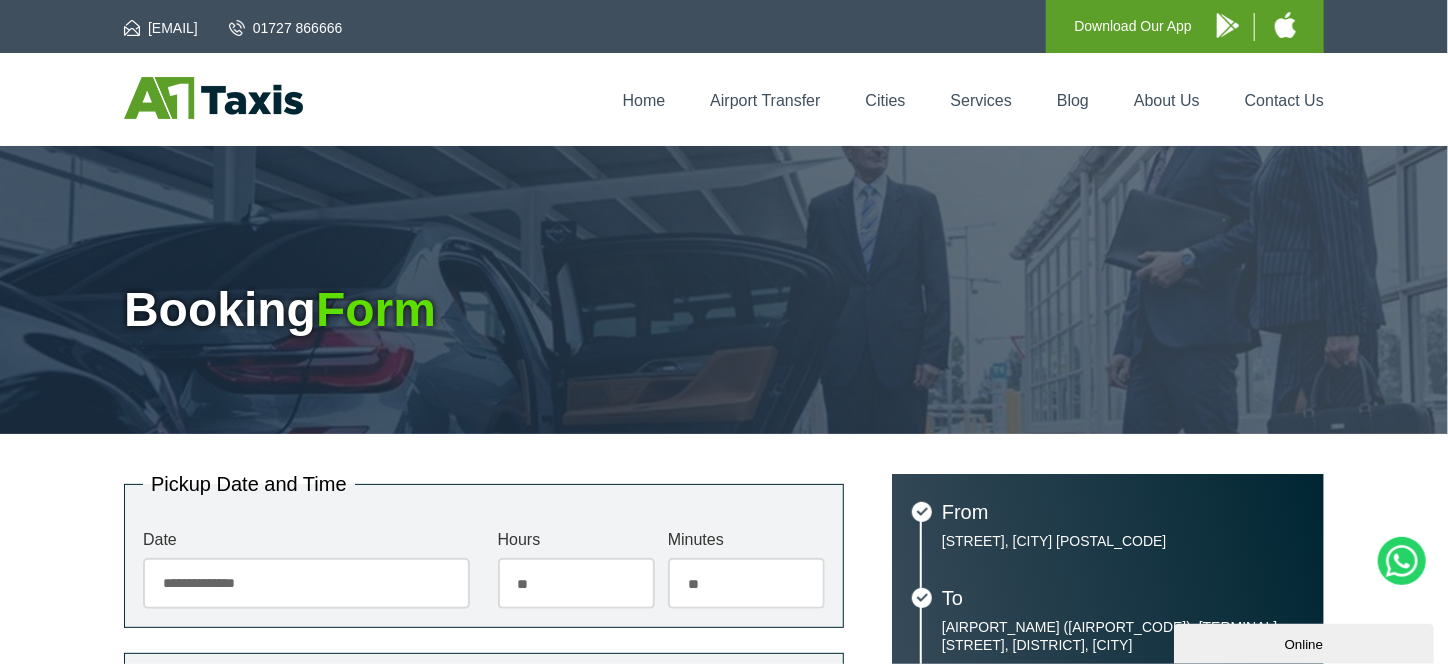 scroll, scrollTop: 0, scrollLeft: 0, axis: both 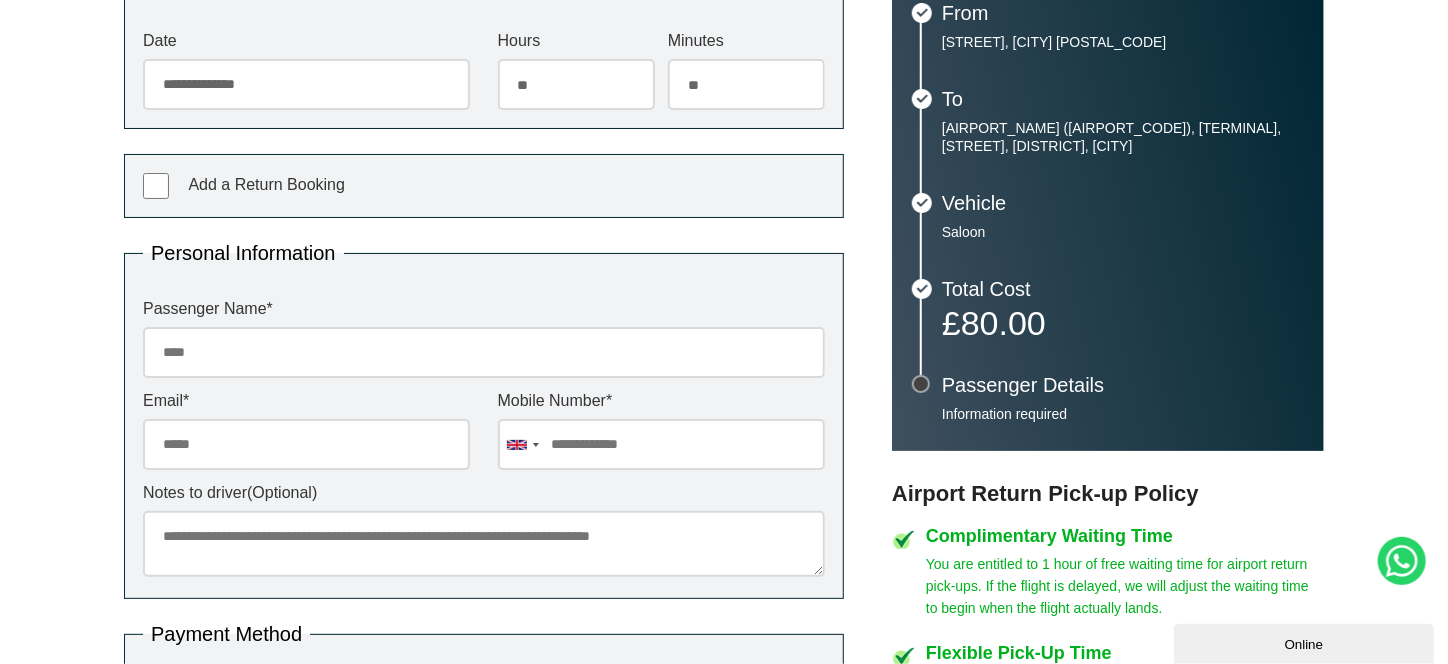 click on "Passenger Name  *" at bounding box center [484, 352] 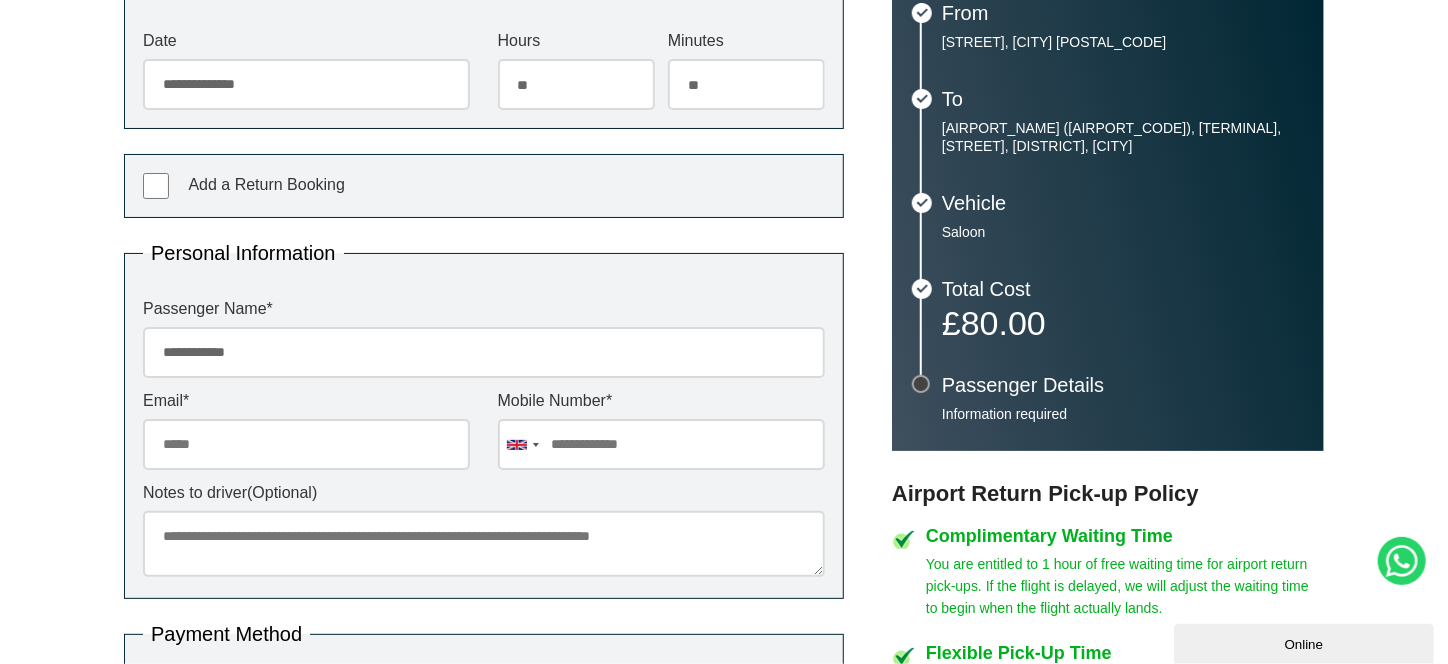 type on "**********" 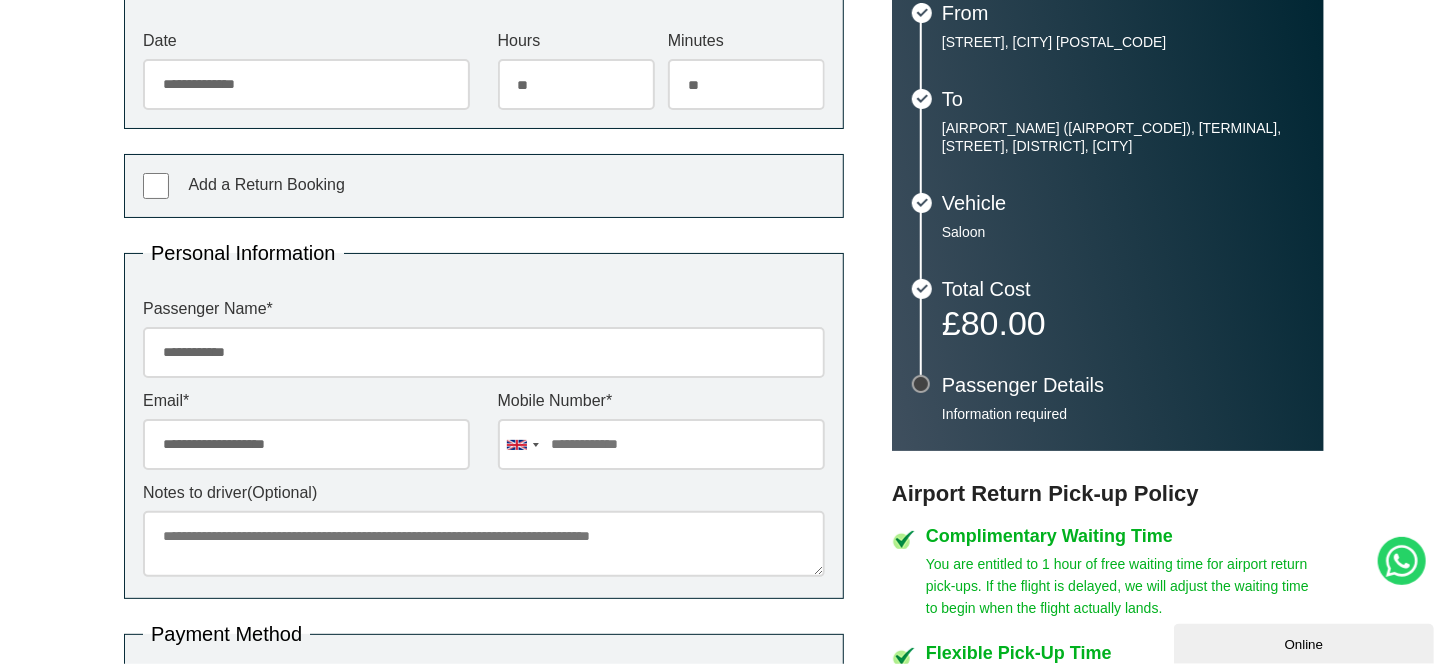 type on "**********" 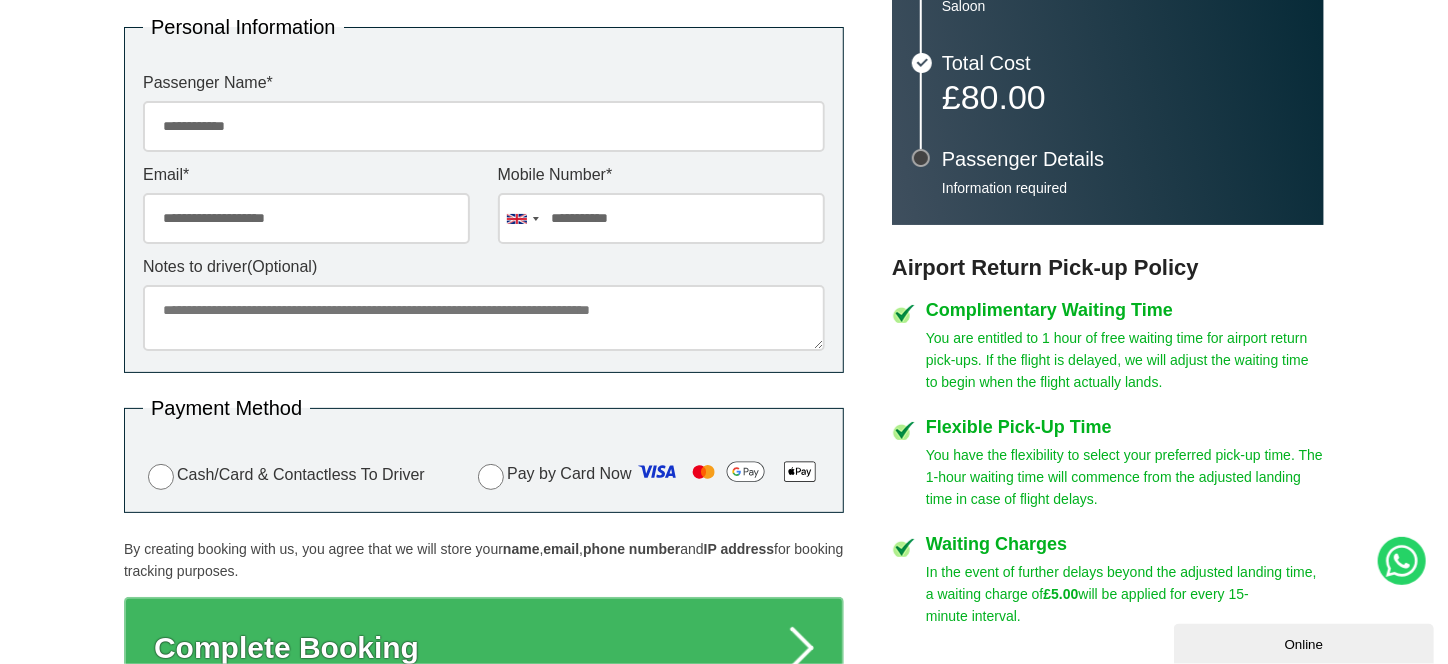 scroll, scrollTop: 800, scrollLeft: 0, axis: vertical 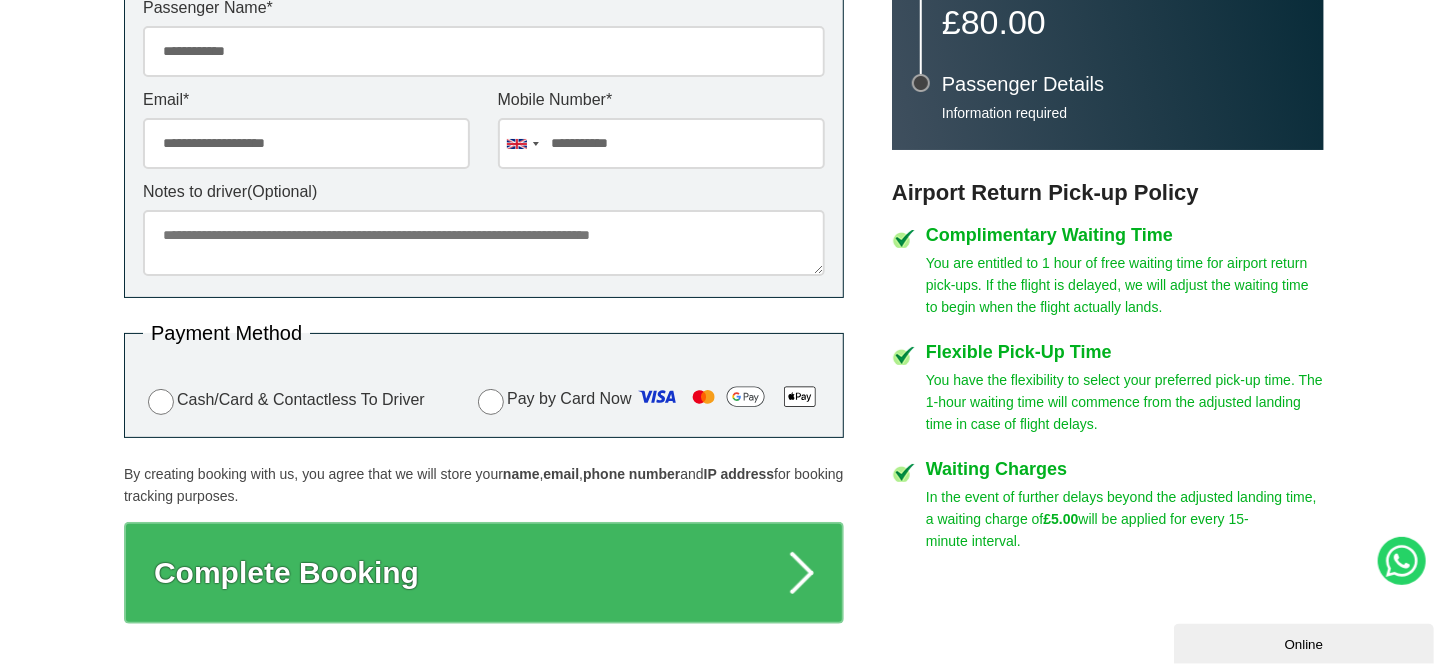 click on "Notes to driver  (Optional)" at bounding box center (484, 243) 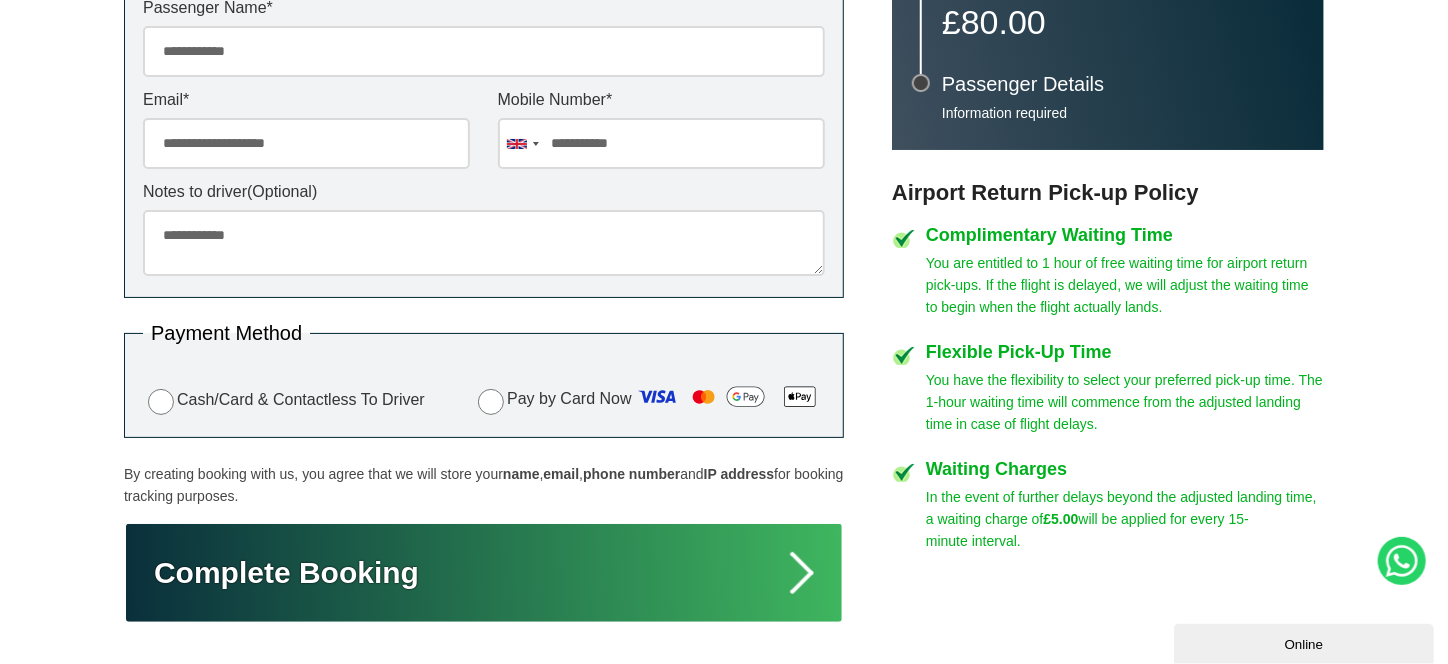 type on "**********" 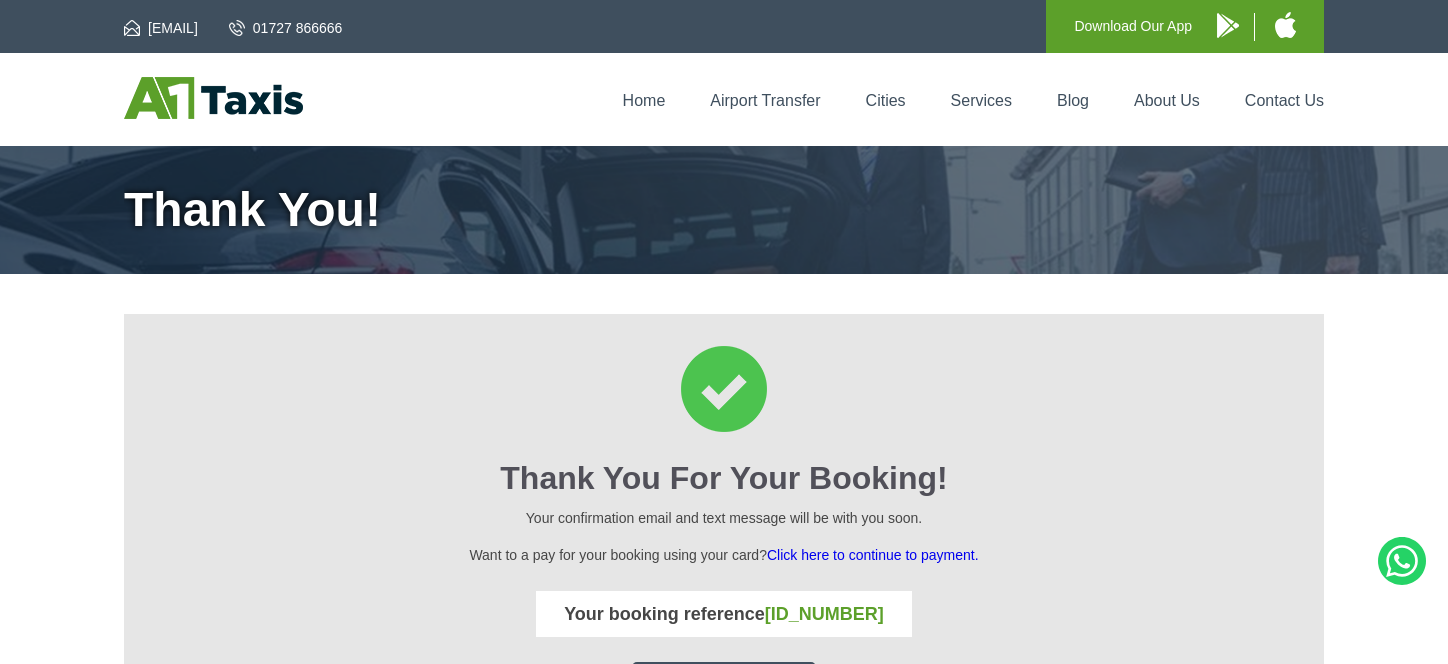 scroll, scrollTop: 0, scrollLeft: 0, axis: both 